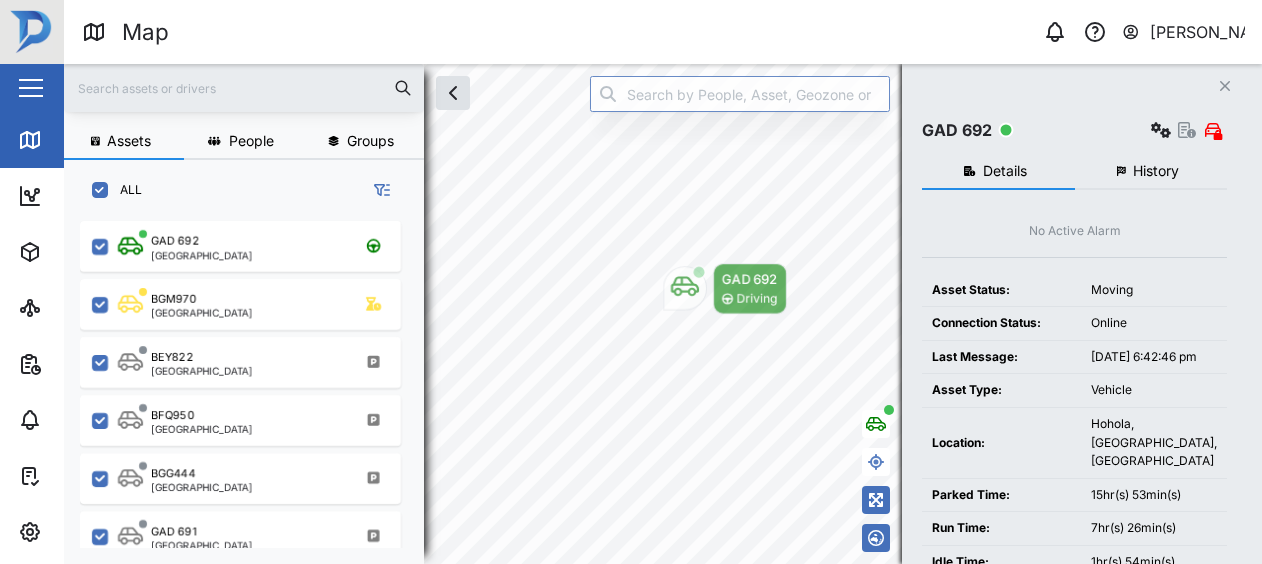 scroll, scrollTop: 0, scrollLeft: 0, axis: both 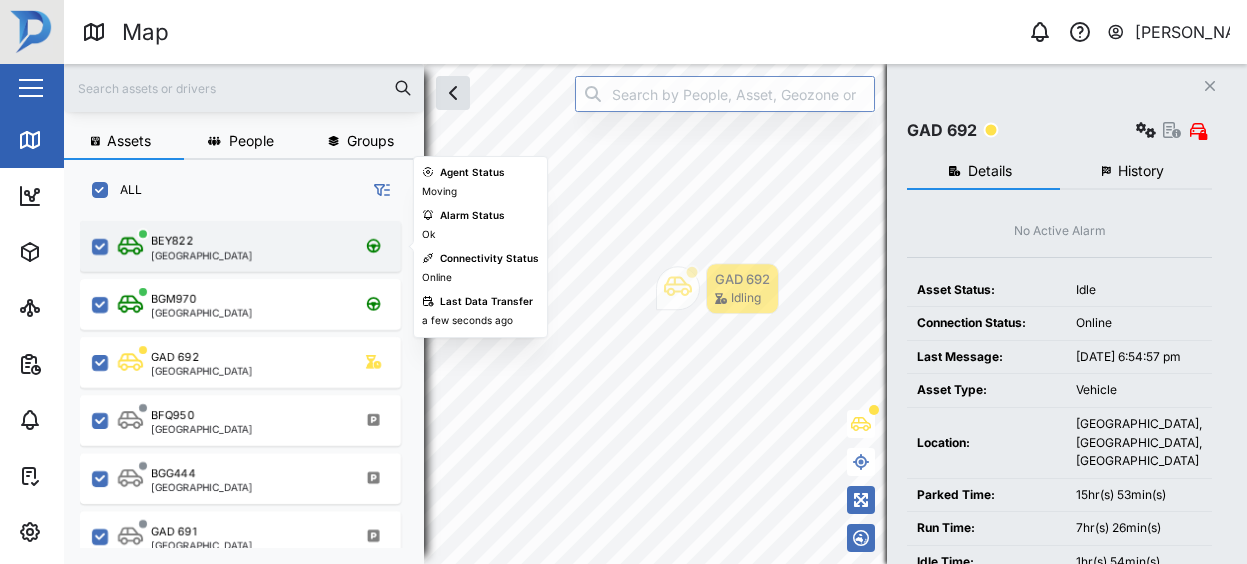 click on "BEY822
[GEOGRAPHIC_DATA]" at bounding box center [253, 246] 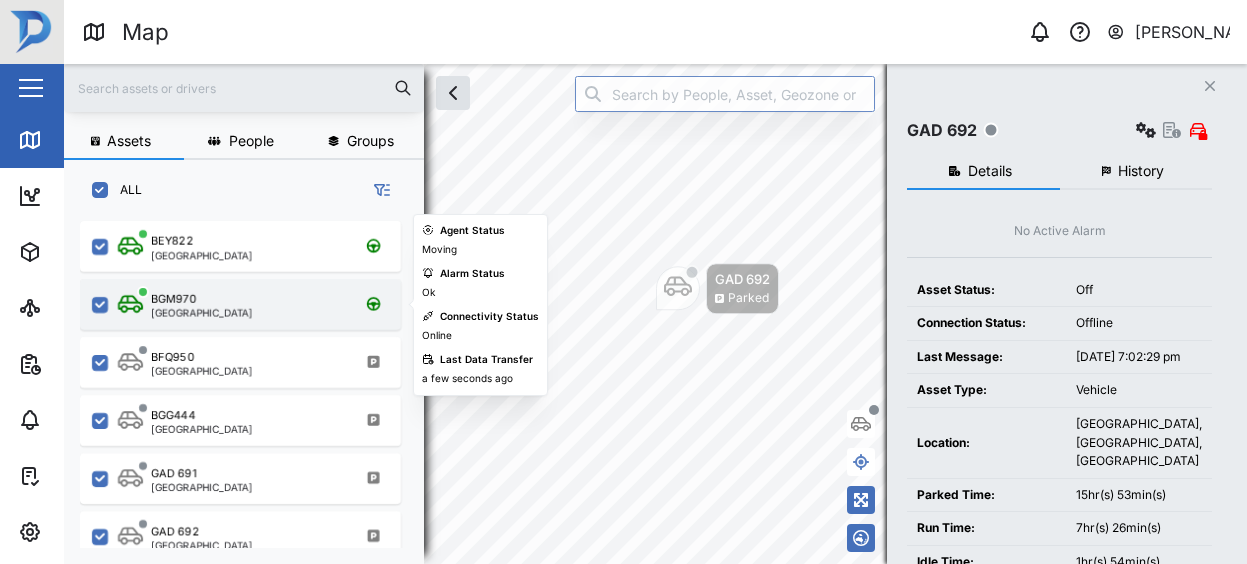click on "BGM970
[GEOGRAPHIC_DATA]" at bounding box center (253, 304) 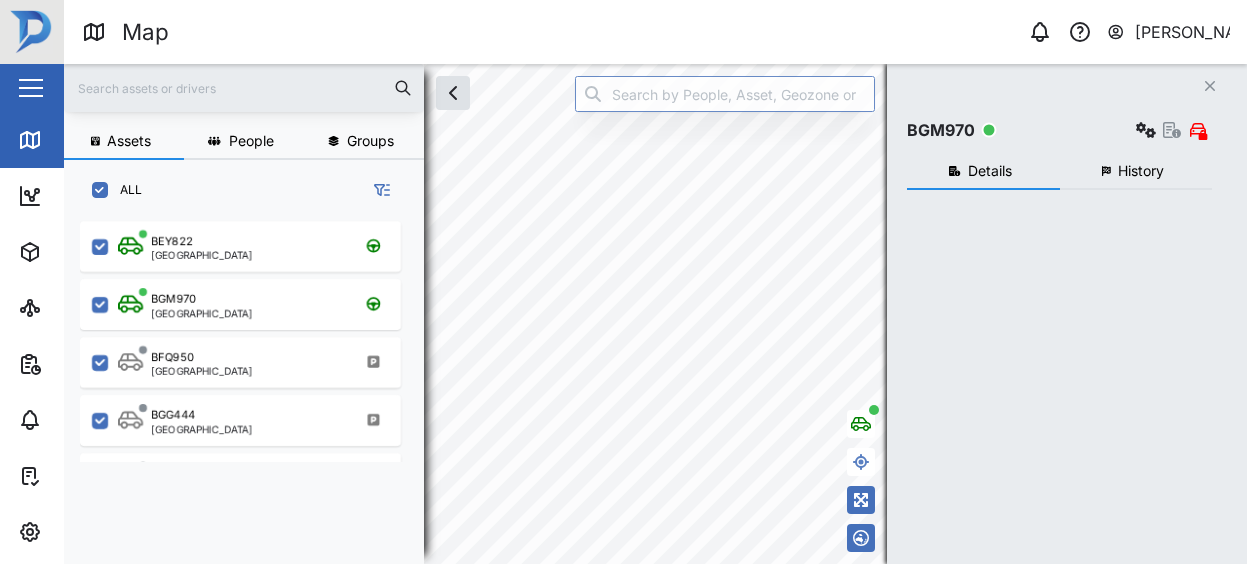 checkbox on "true" 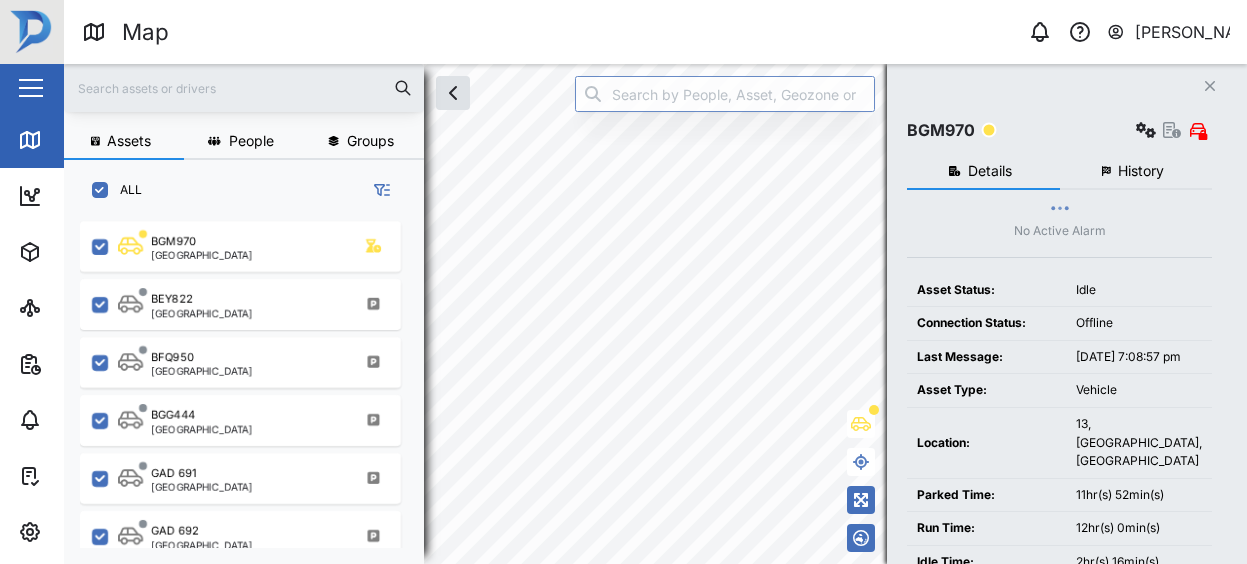 scroll, scrollTop: 0, scrollLeft: 0, axis: both 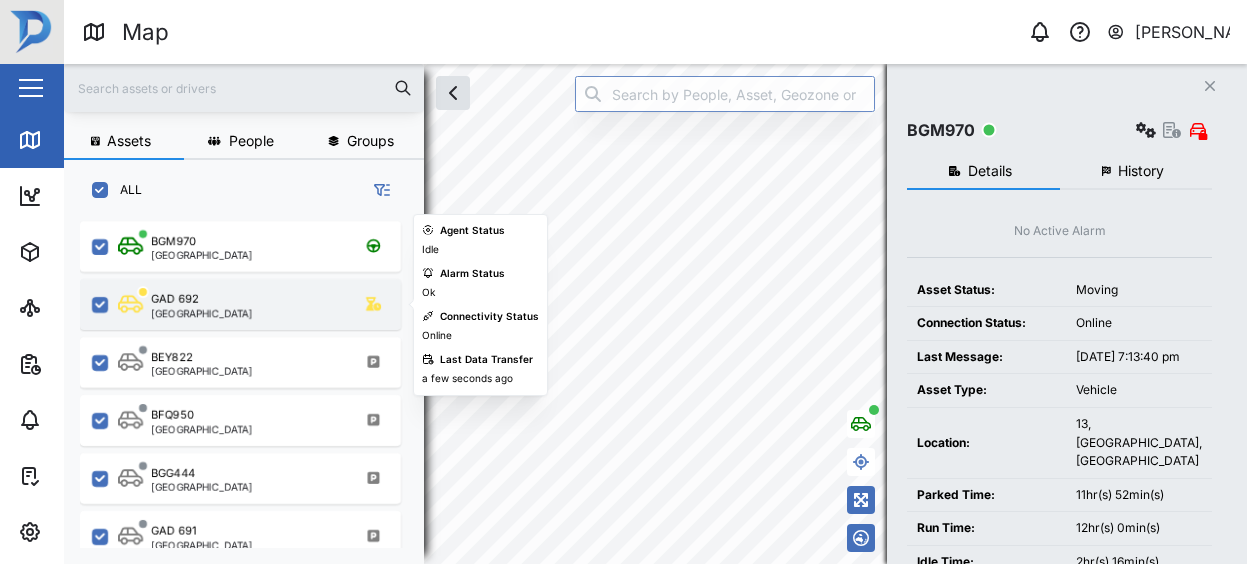 click on "GAD 692
Port Moresby" at bounding box center (240, 304) 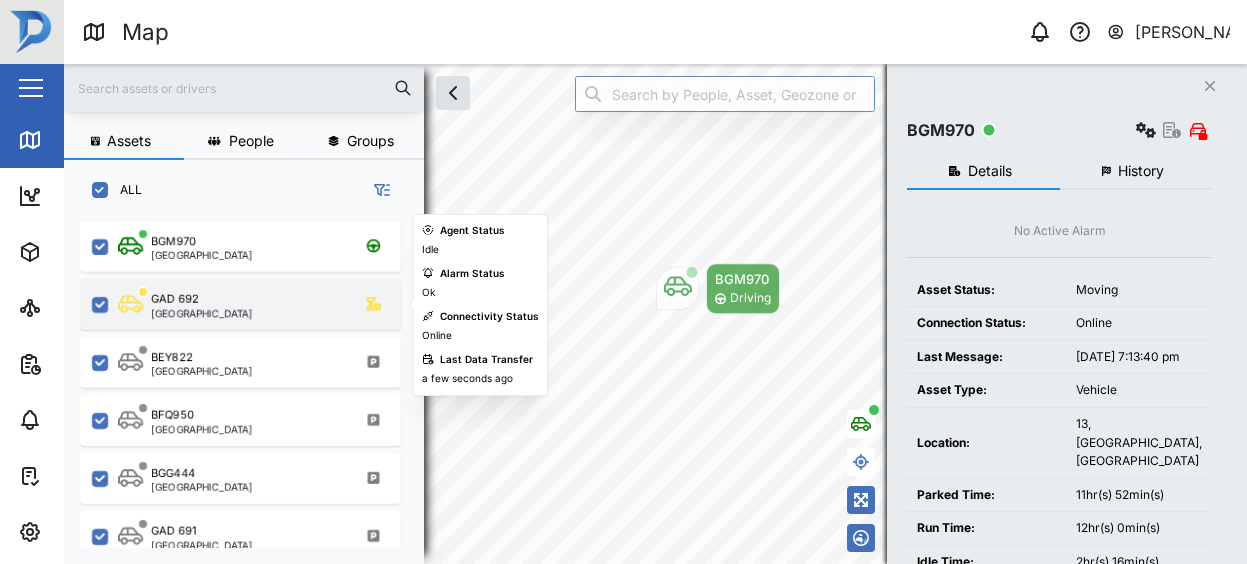 click on "GAD 692
Port Moresby" at bounding box center (253, 304) 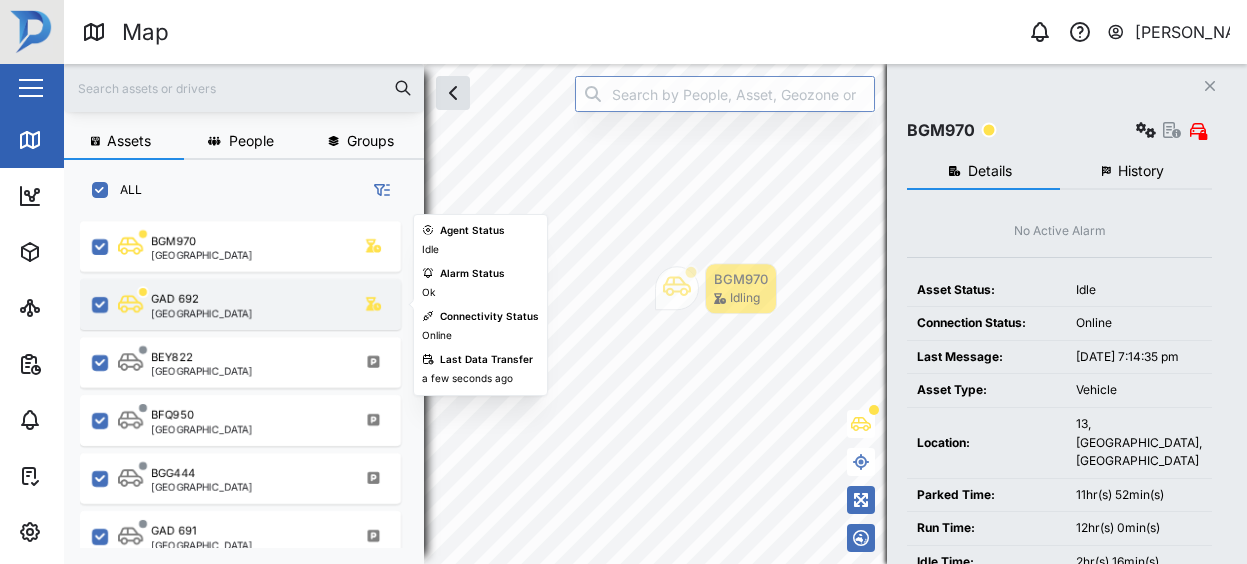 click on "GAD 692
[GEOGRAPHIC_DATA]" at bounding box center [253, 304] 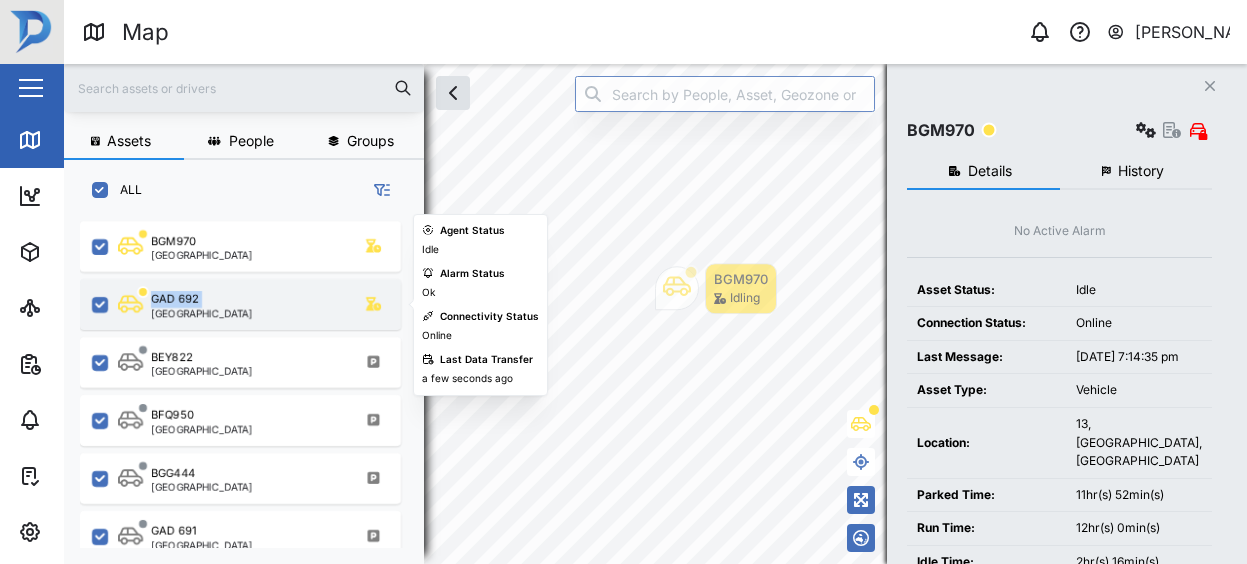 click on "GAD 692
[GEOGRAPHIC_DATA]" at bounding box center (253, 304) 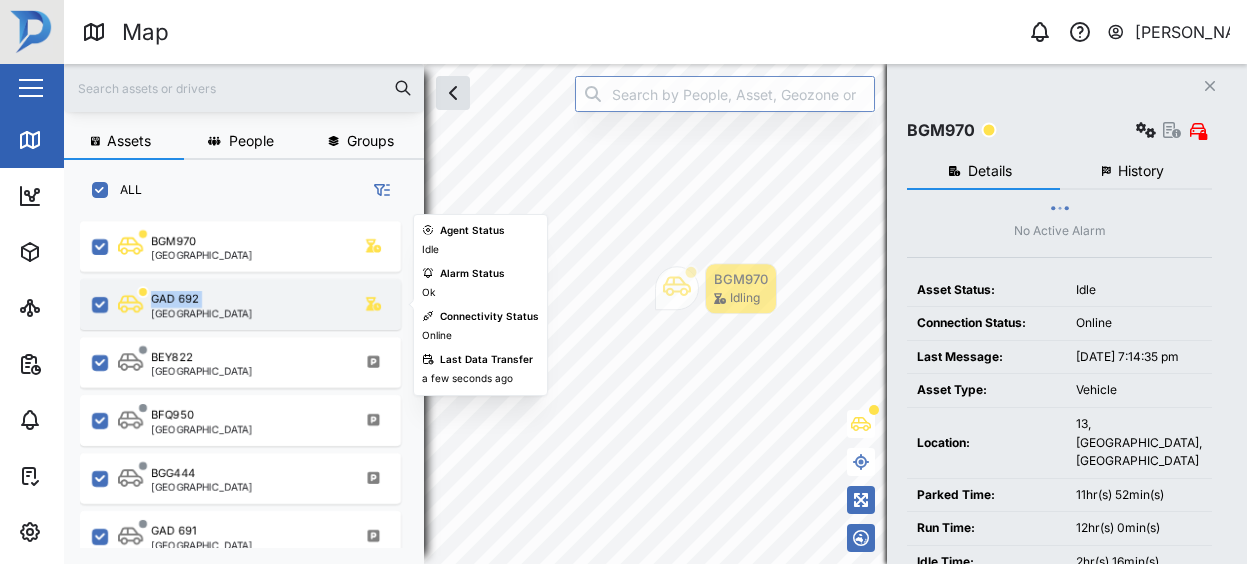 click on "GAD 692
[GEOGRAPHIC_DATA]" at bounding box center (240, 304) 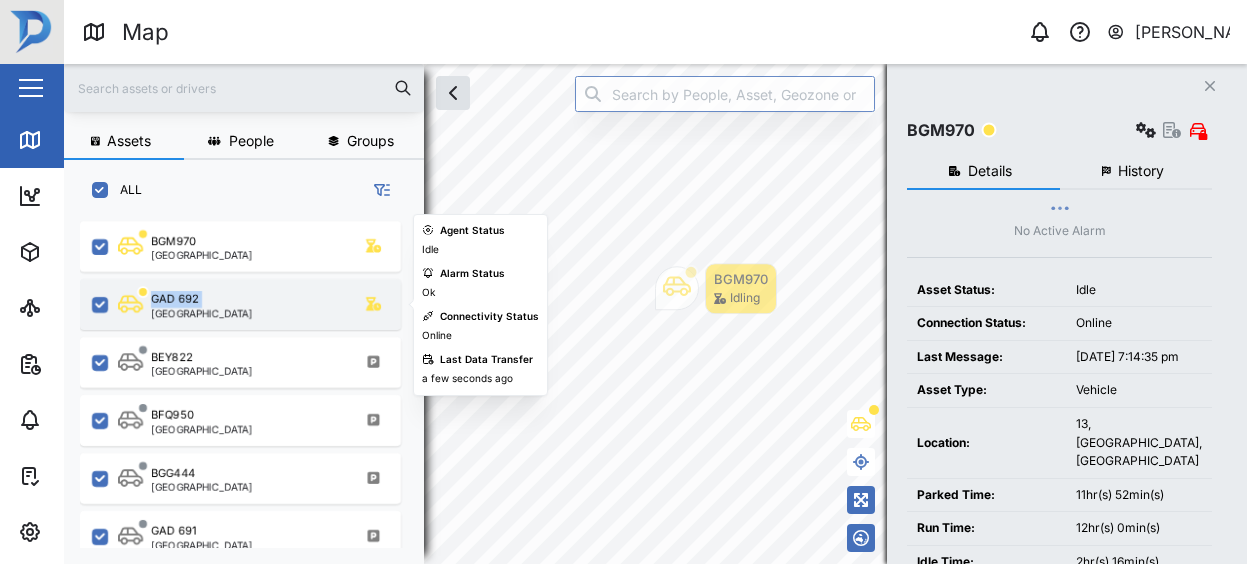 click on "GAD 692
[GEOGRAPHIC_DATA]" at bounding box center (253, 304) 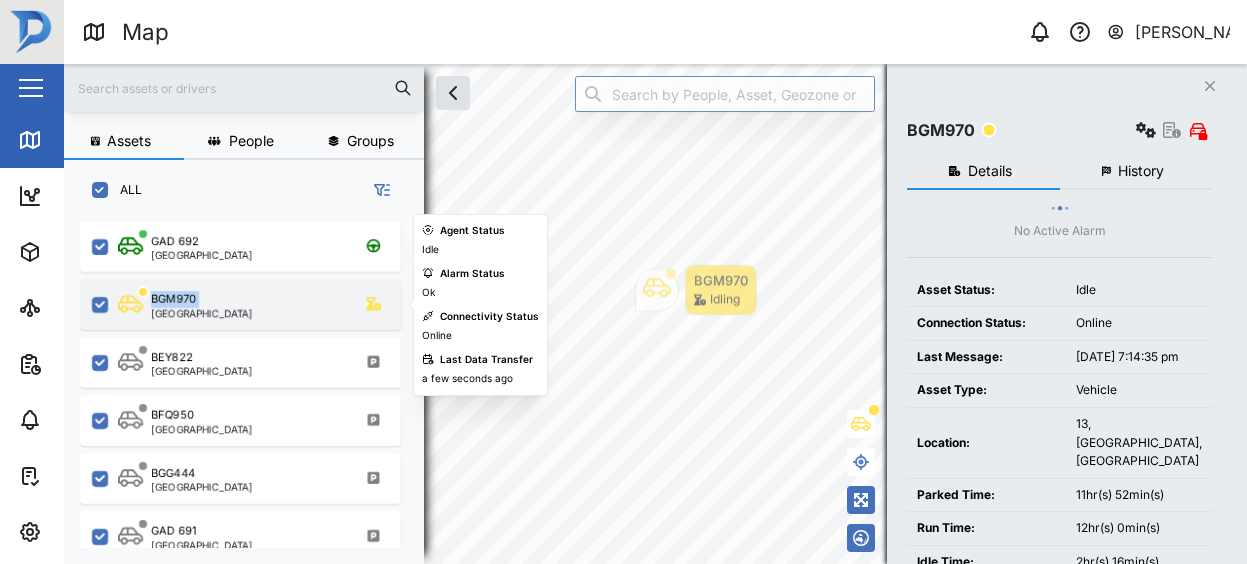 click on "BGM970
[GEOGRAPHIC_DATA]" at bounding box center [253, 304] 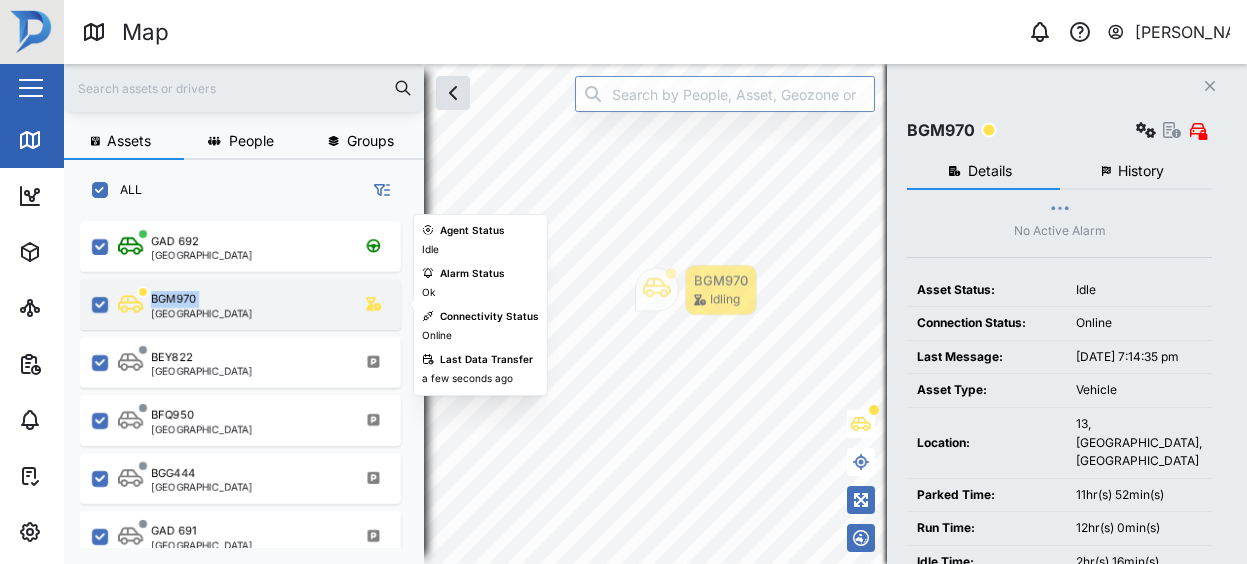 click on "BGM970
[GEOGRAPHIC_DATA]" at bounding box center (240, 304) 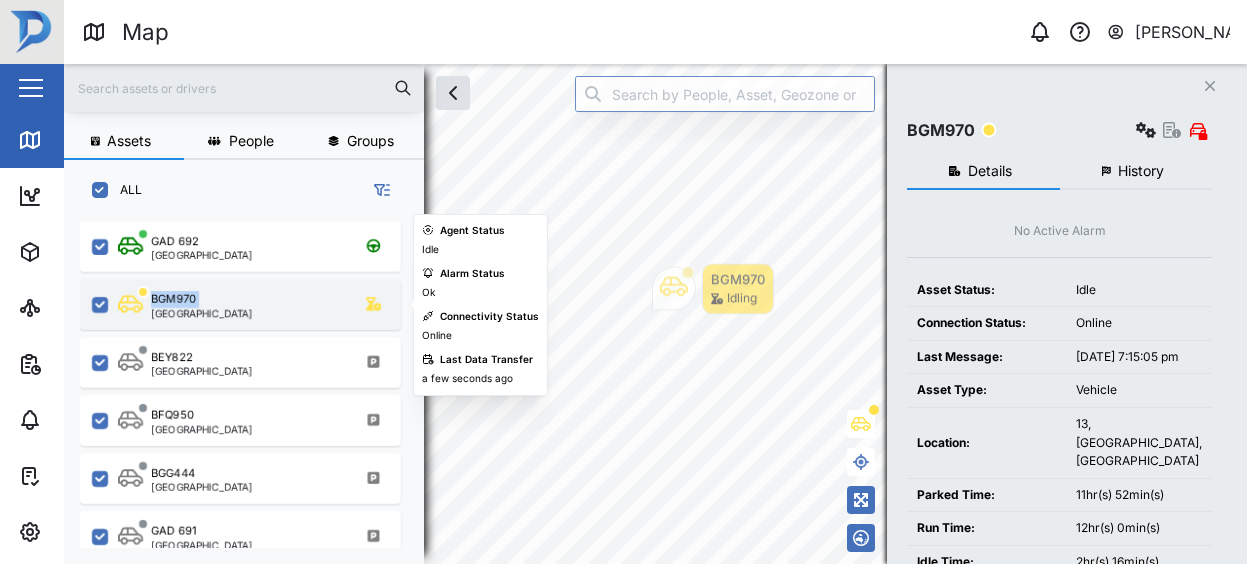 click on "BGM970
[GEOGRAPHIC_DATA]" at bounding box center (240, 304) 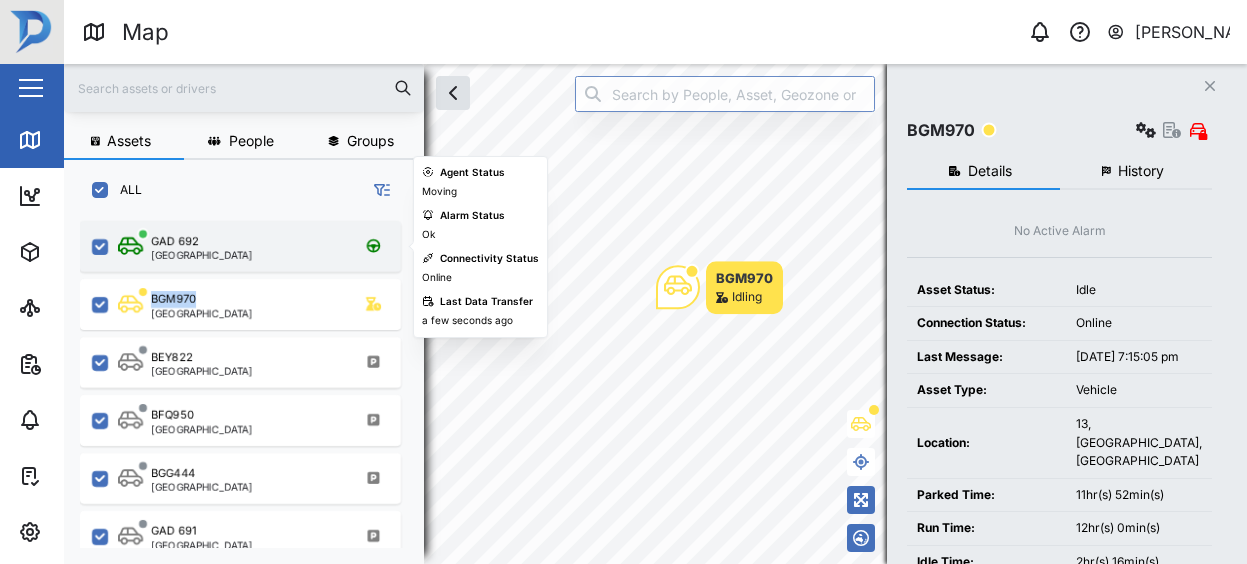 click on "GAD 692
[GEOGRAPHIC_DATA]" at bounding box center (253, 246) 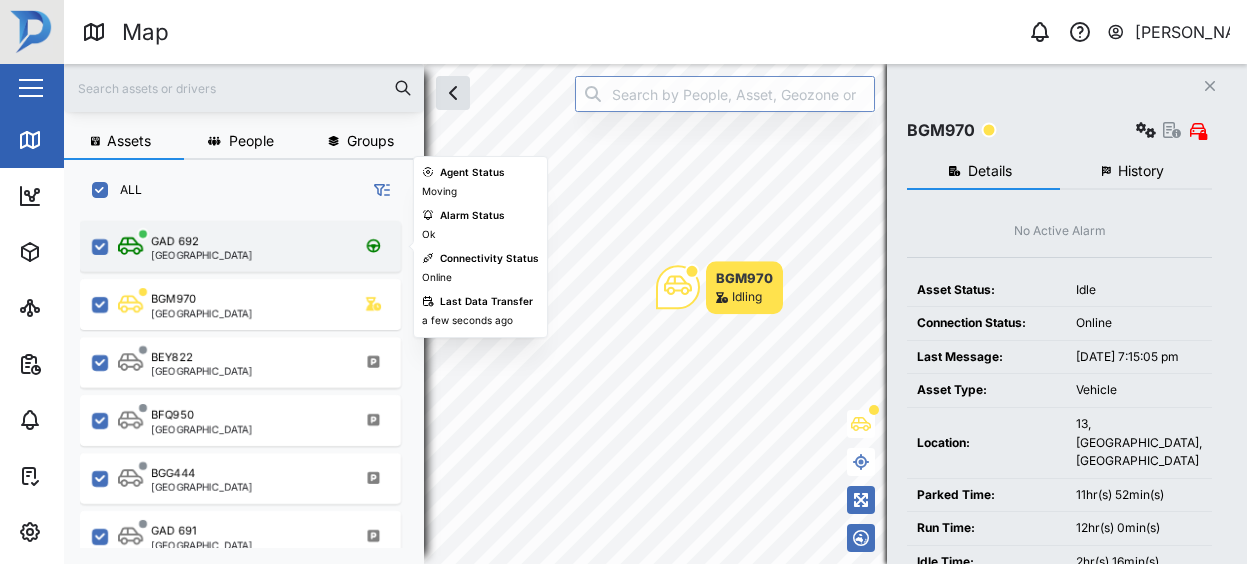 click on "GAD 692
[GEOGRAPHIC_DATA]" at bounding box center (253, 246) 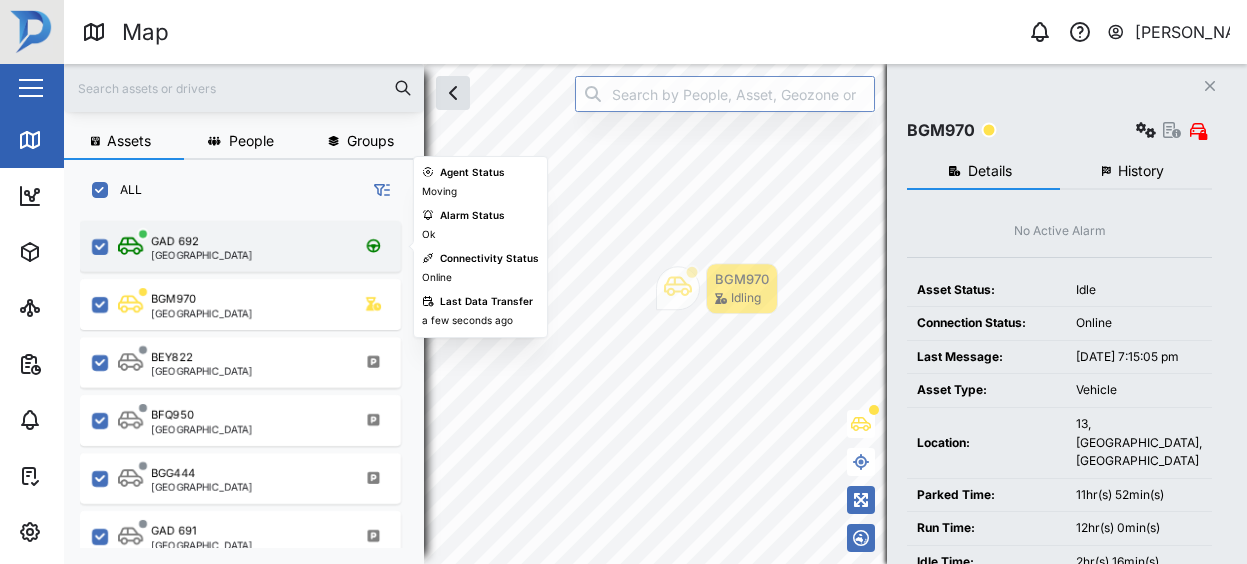 click on "GAD 692
[GEOGRAPHIC_DATA]" at bounding box center (253, 246) 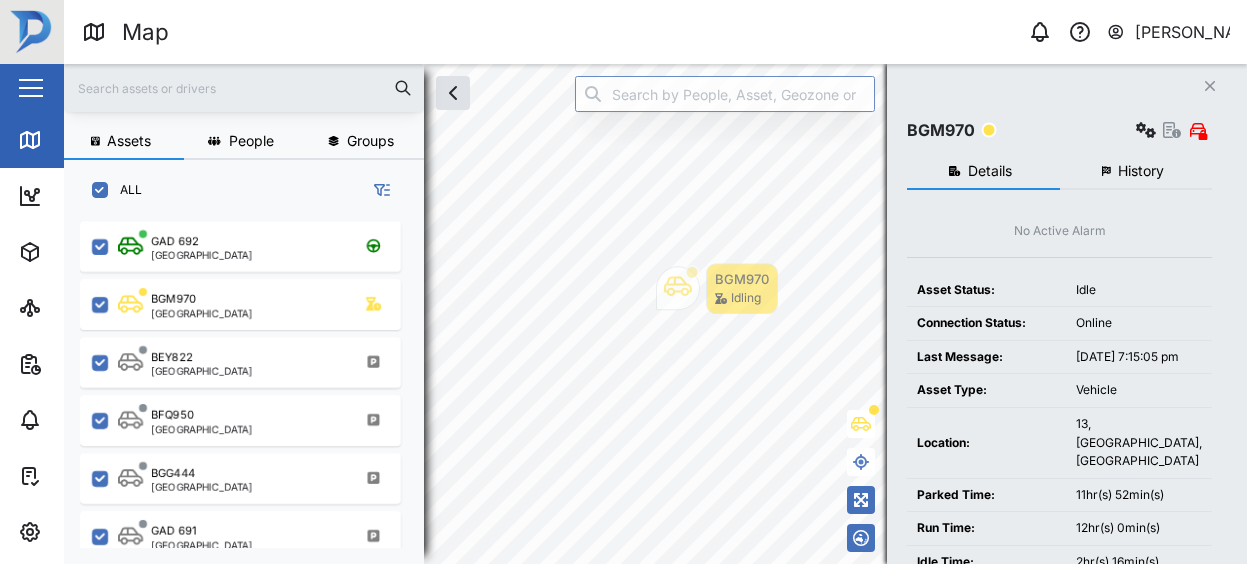 click on "ALL" at bounding box center (244, 182) 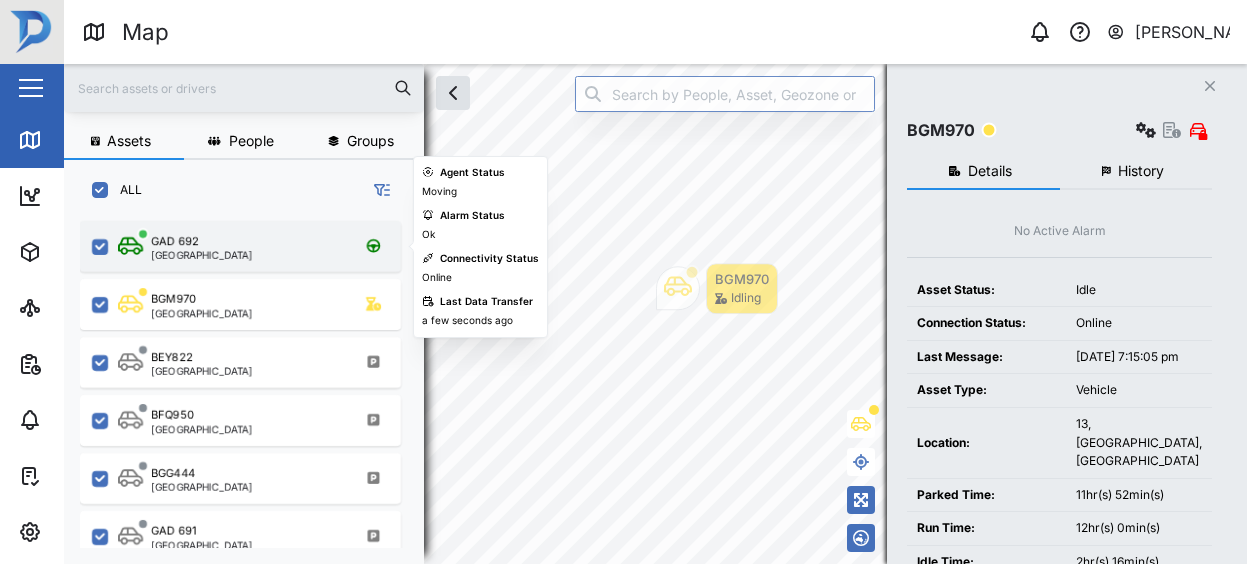 click on "GAD 692
[GEOGRAPHIC_DATA]" at bounding box center [240, 246] 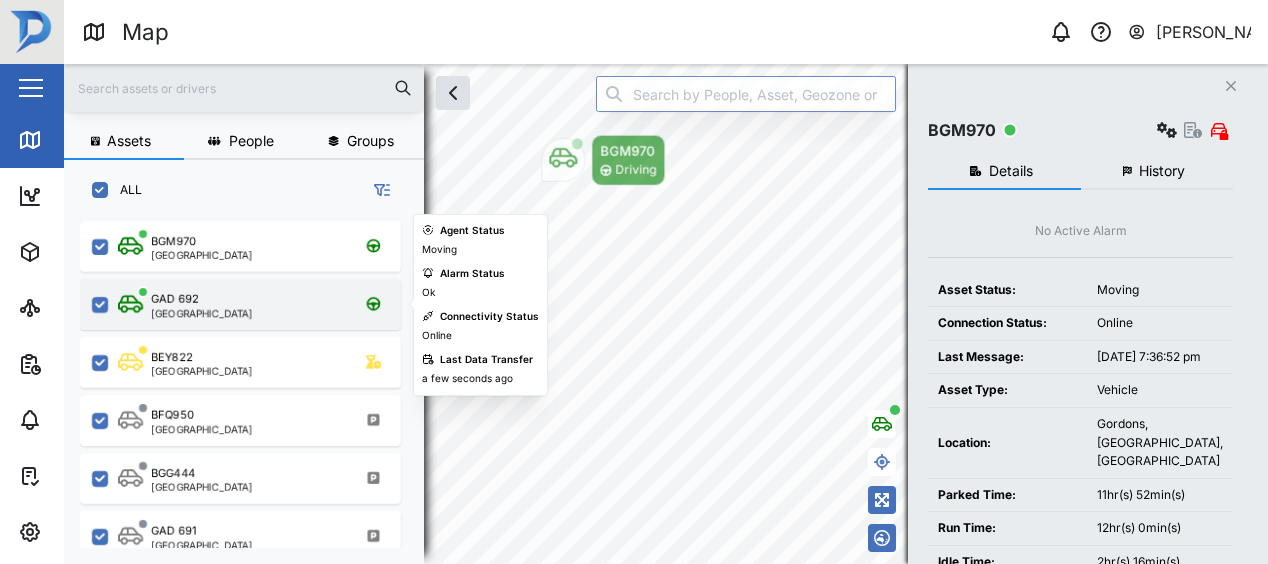click on "GAD 692
[GEOGRAPHIC_DATA]" at bounding box center (253, 304) 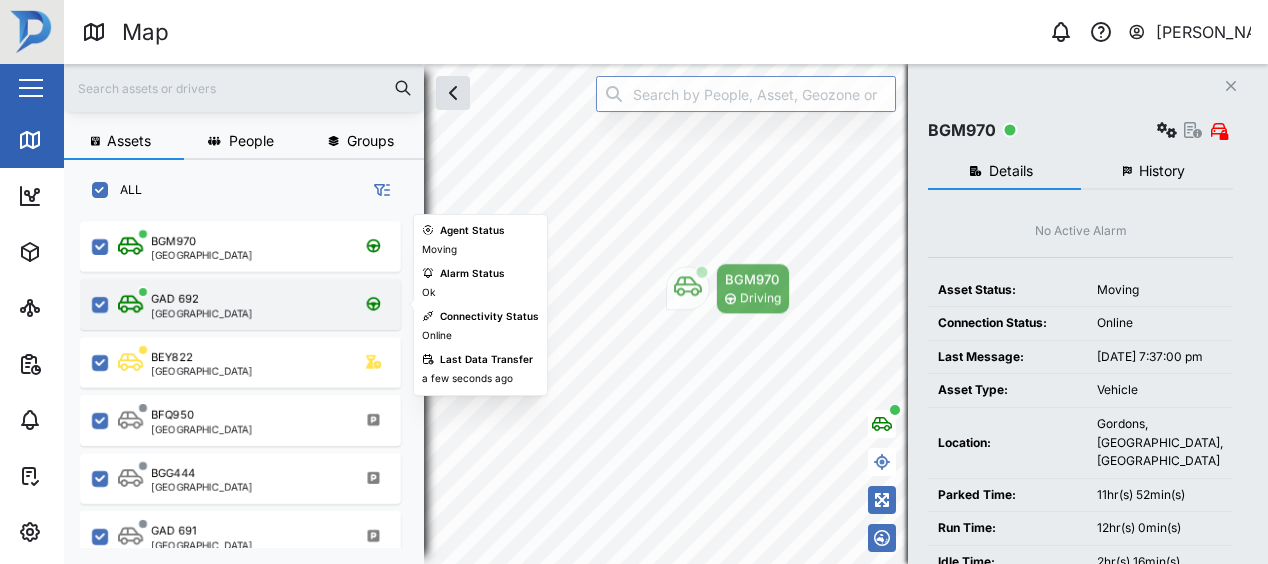 click on "GAD 692
[GEOGRAPHIC_DATA]" at bounding box center (253, 304) 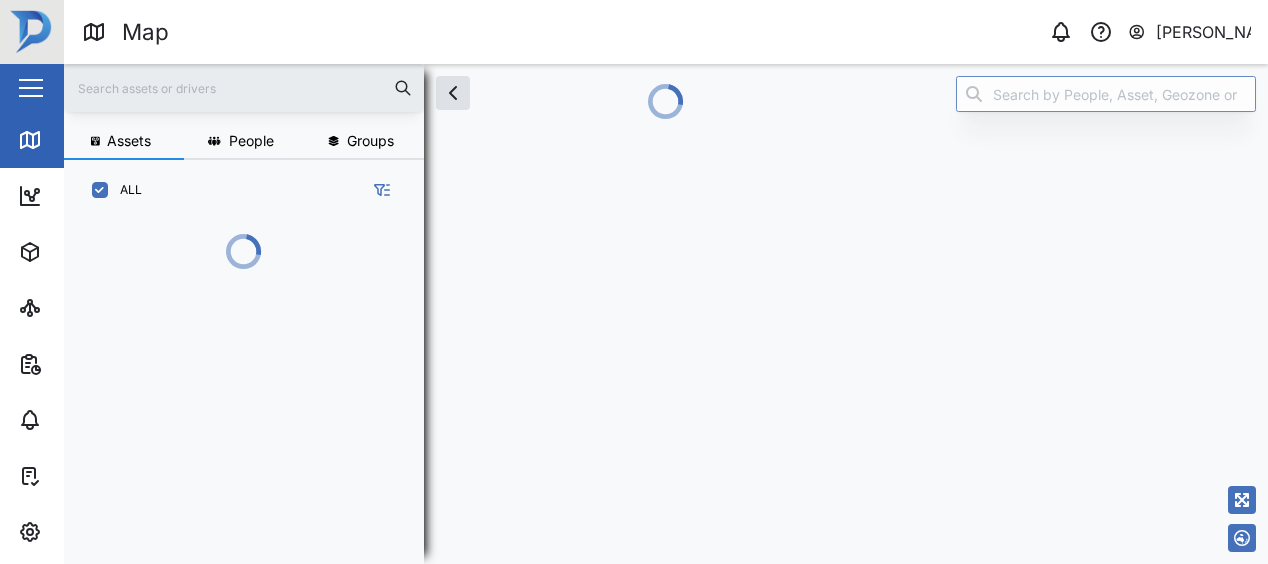 scroll, scrollTop: 0, scrollLeft: 0, axis: both 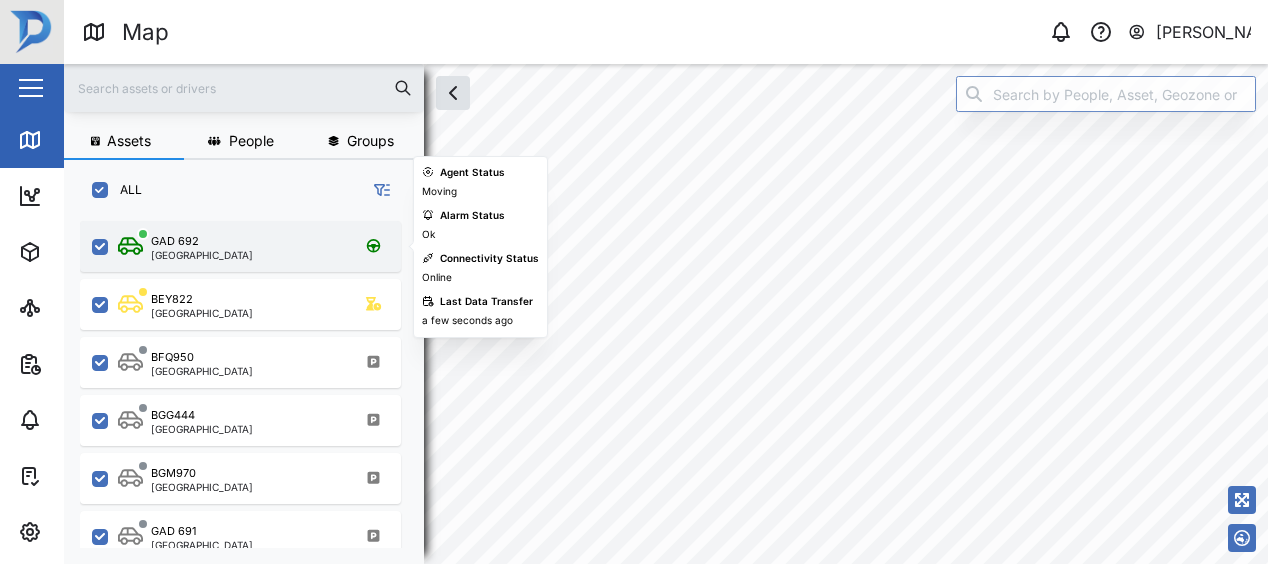 click on "GAD 692
[GEOGRAPHIC_DATA]" at bounding box center [240, 246] 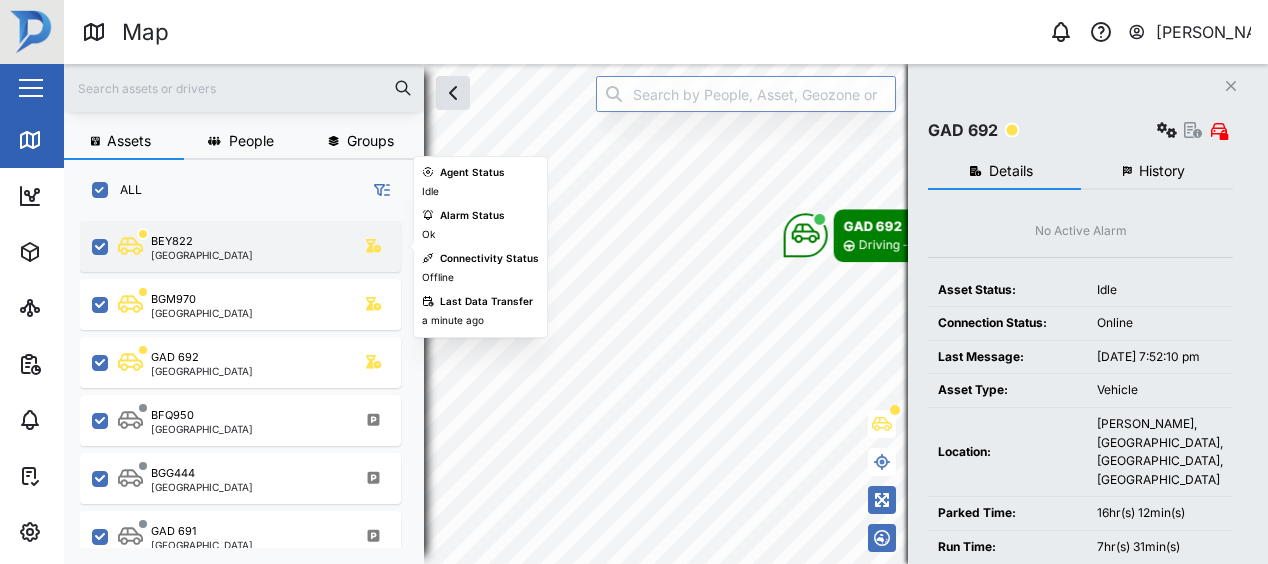 click on "BEY822
[GEOGRAPHIC_DATA]" at bounding box center [240, 246] 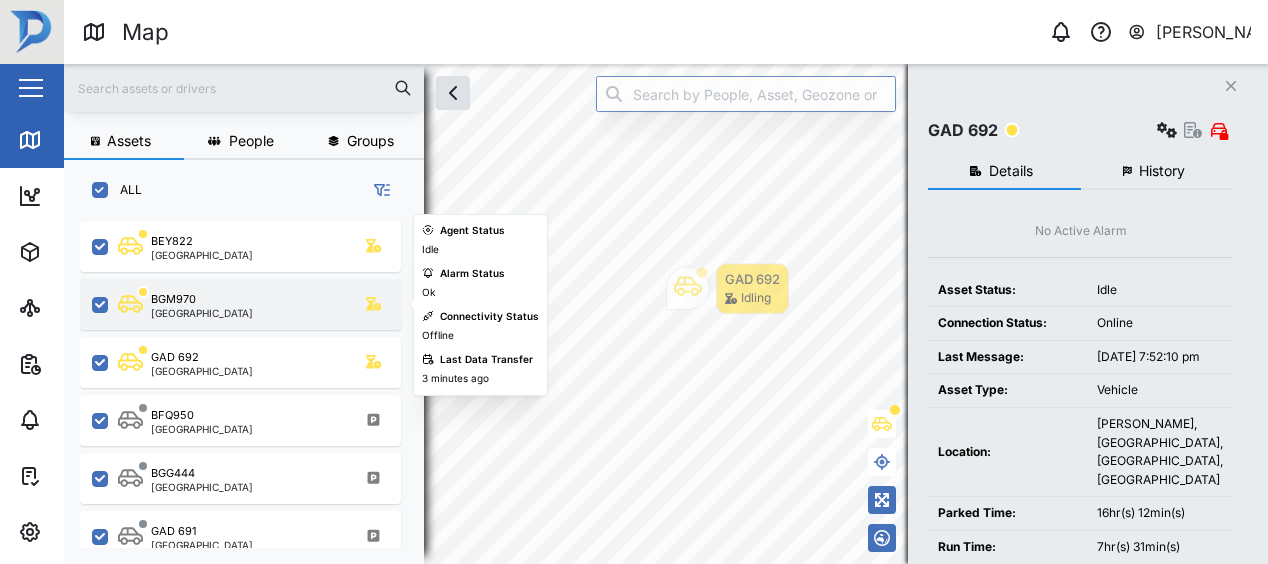 click on "BGM970
[GEOGRAPHIC_DATA]" at bounding box center [253, 304] 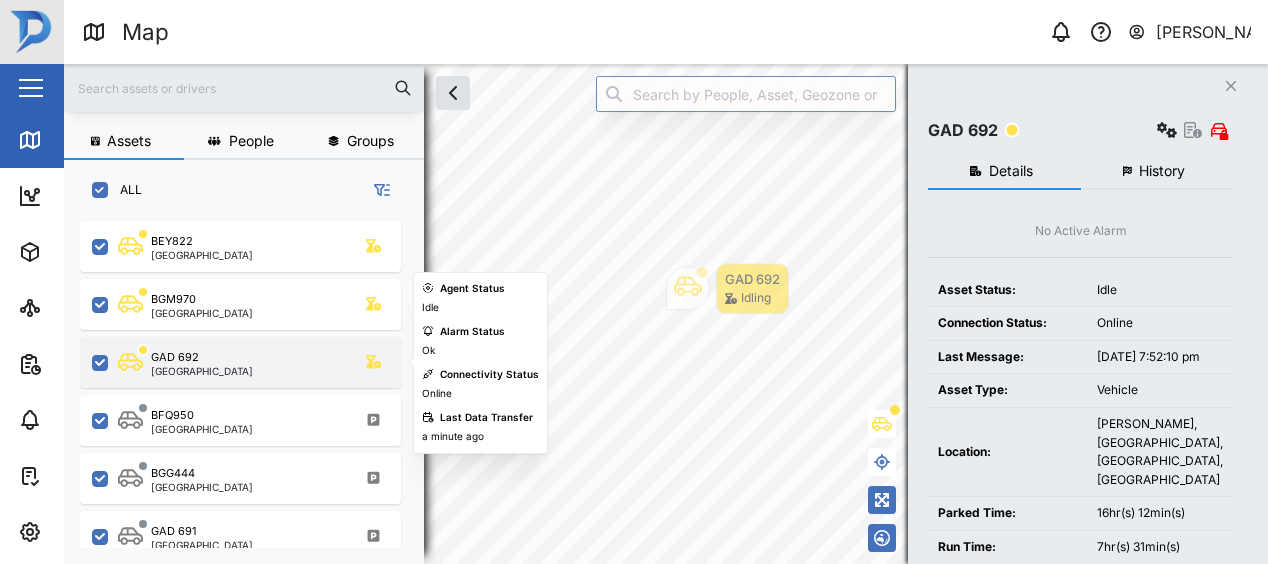 click on "GAD 692
[GEOGRAPHIC_DATA]" at bounding box center (240, 362) 